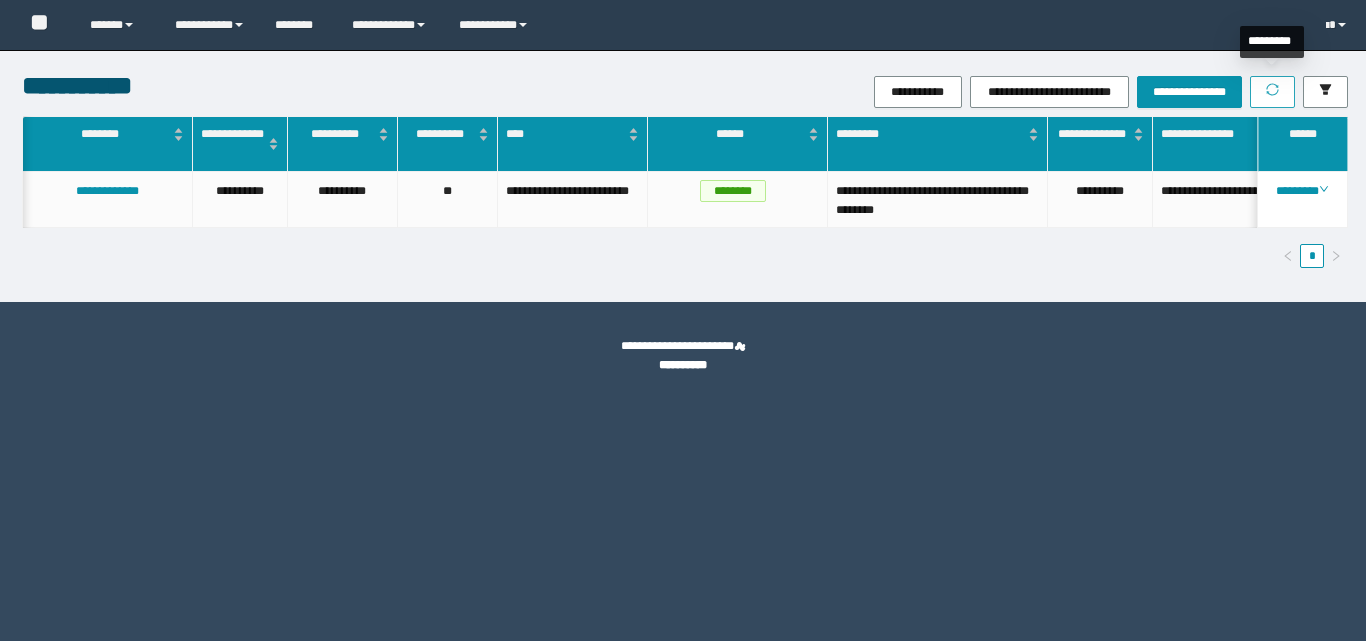 scroll, scrollTop: 0, scrollLeft: 0, axis: both 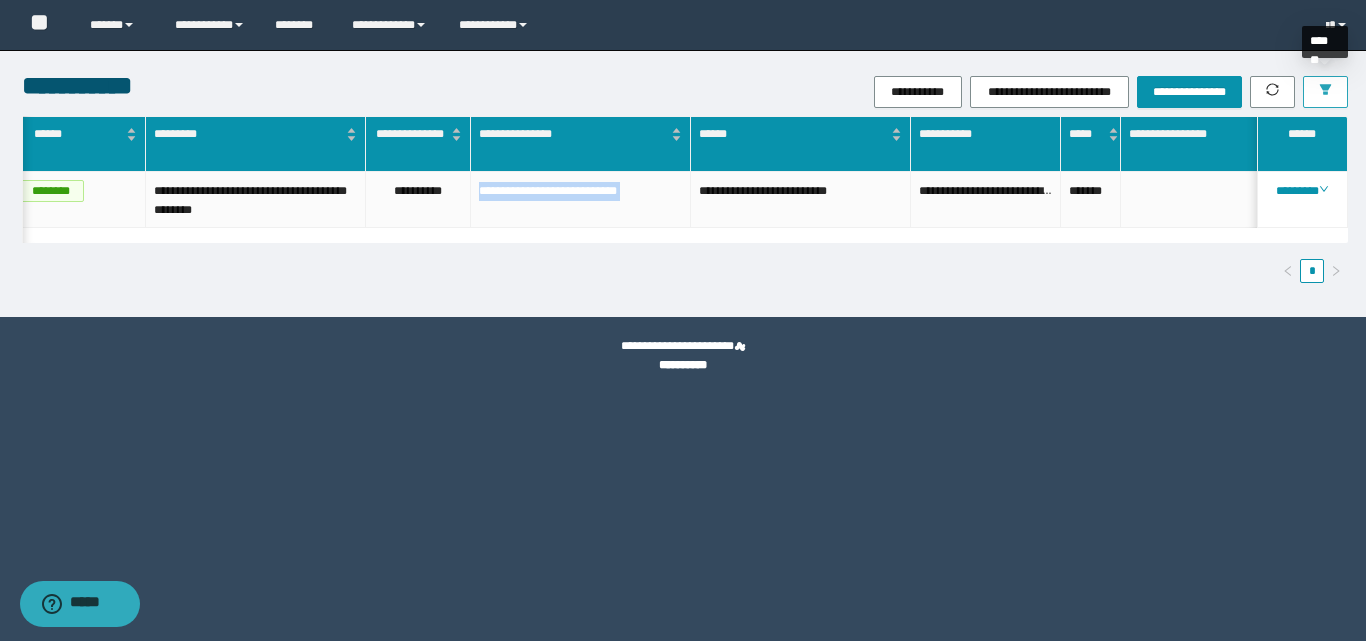 click at bounding box center [1325, 92] 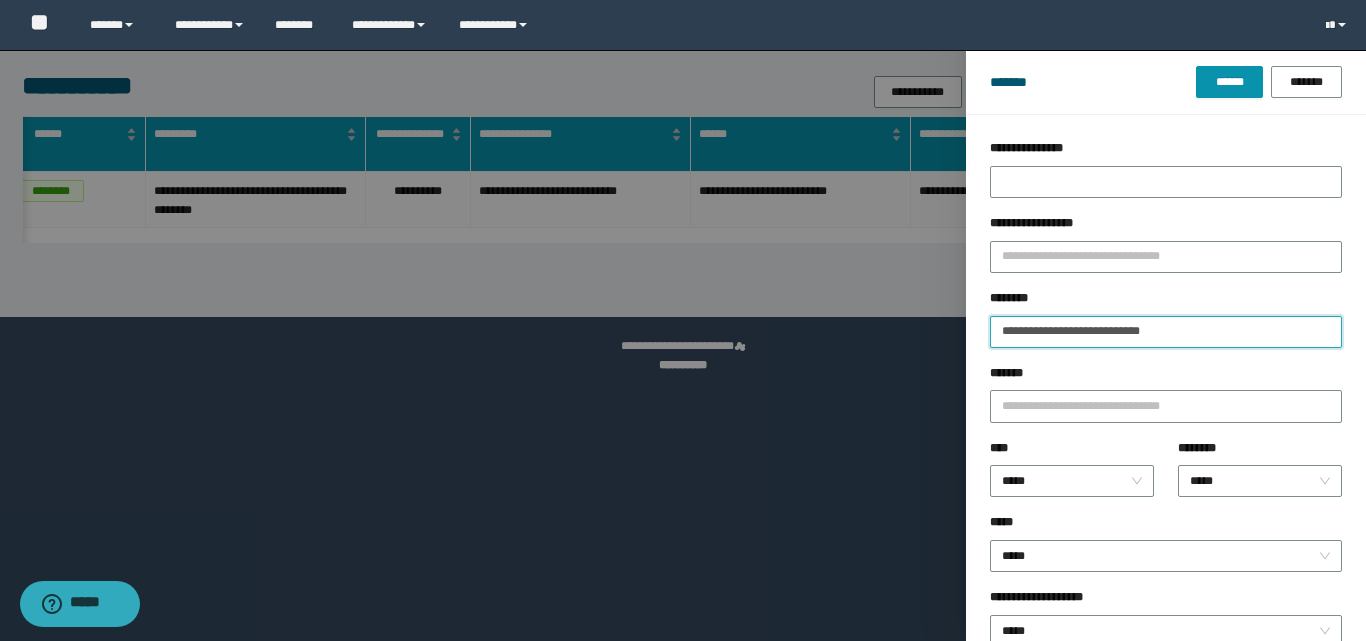click on "**********" at bounding box center (1166, 332) 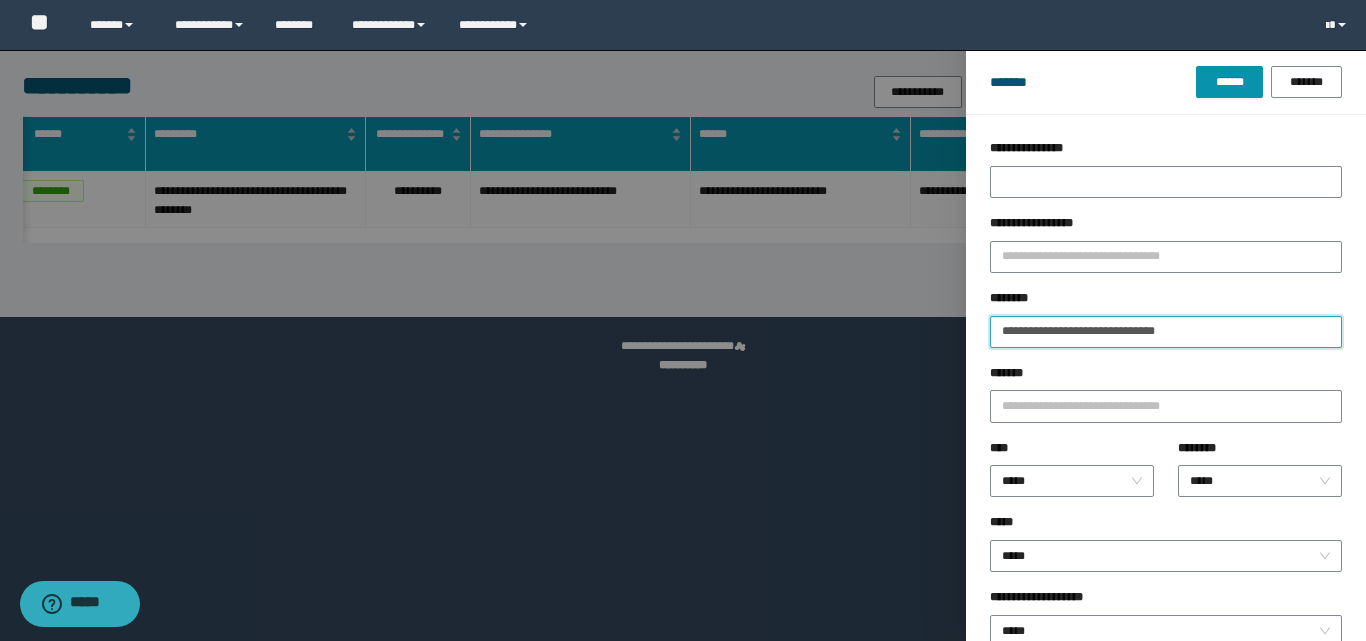 click on "******" at bounding box center [1229, 82] 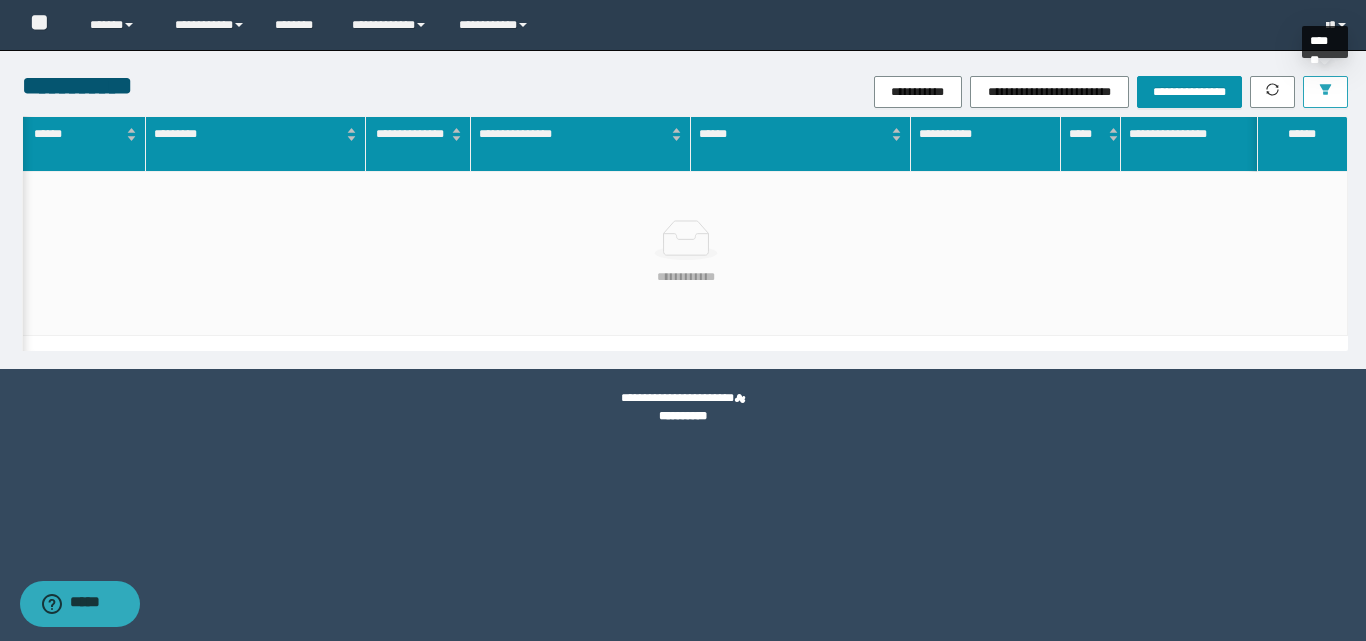 click at bounding box center [1325, 92] 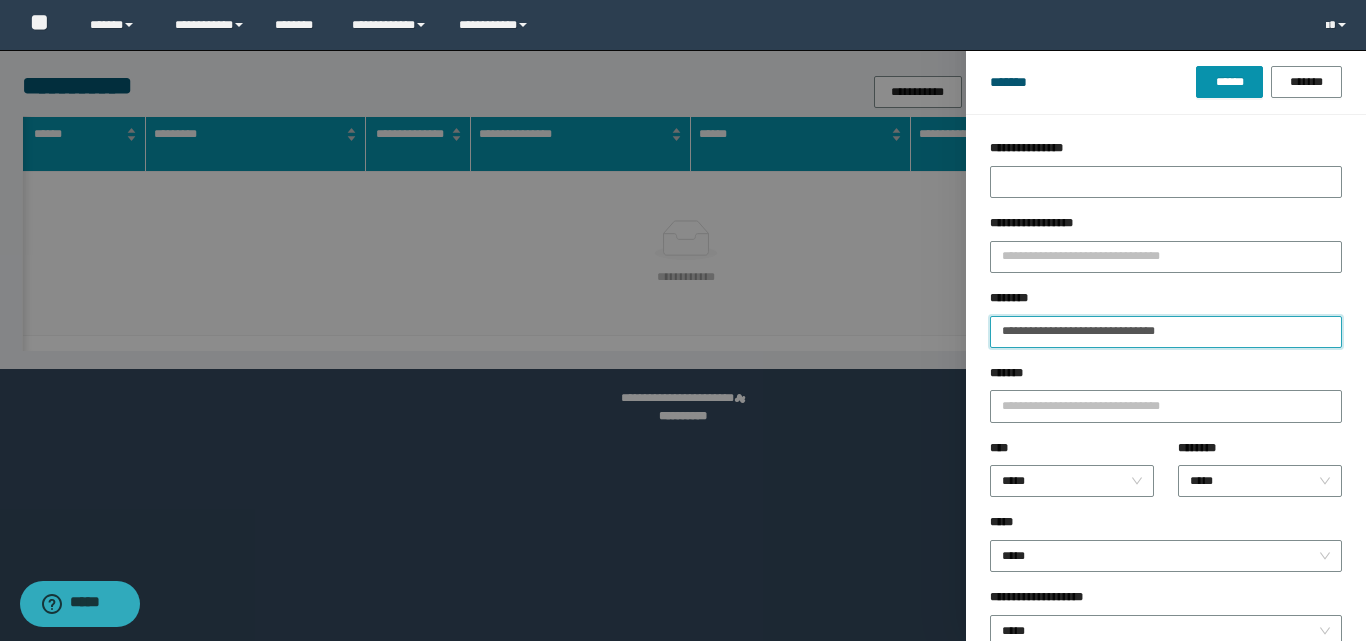 click on "**********" at bounding box center (1166, 332) 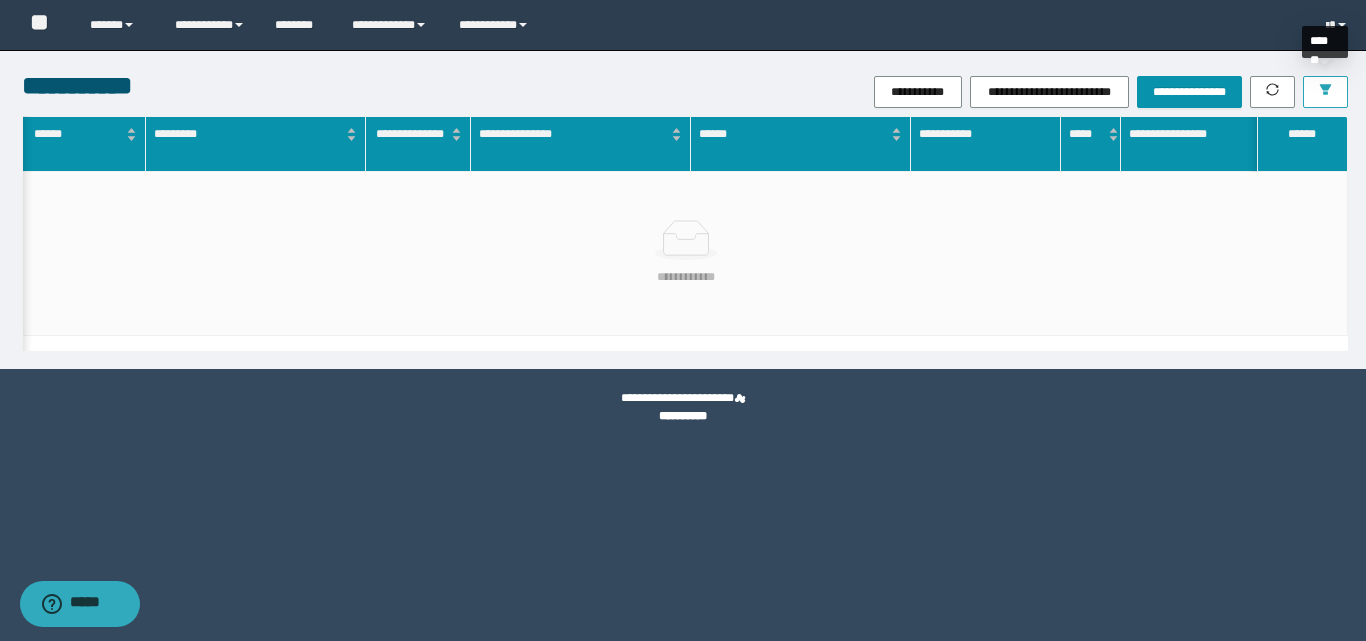 click 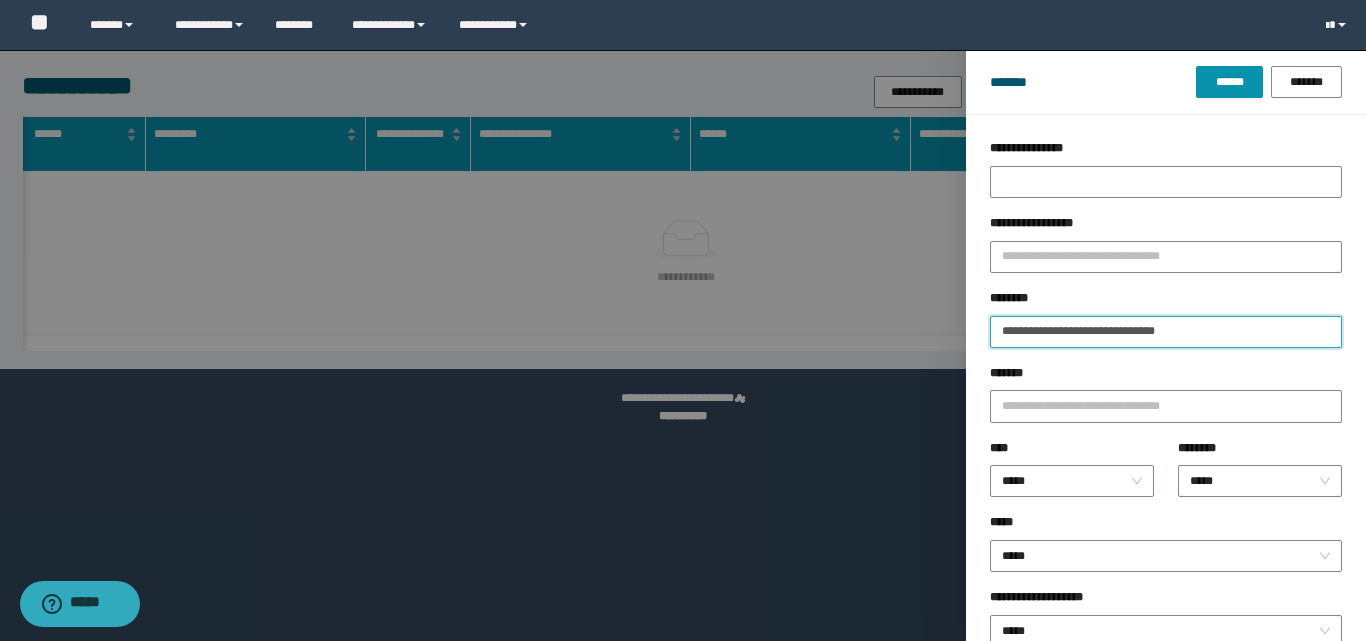 click on "**********" at bounding box center [1166, 332] 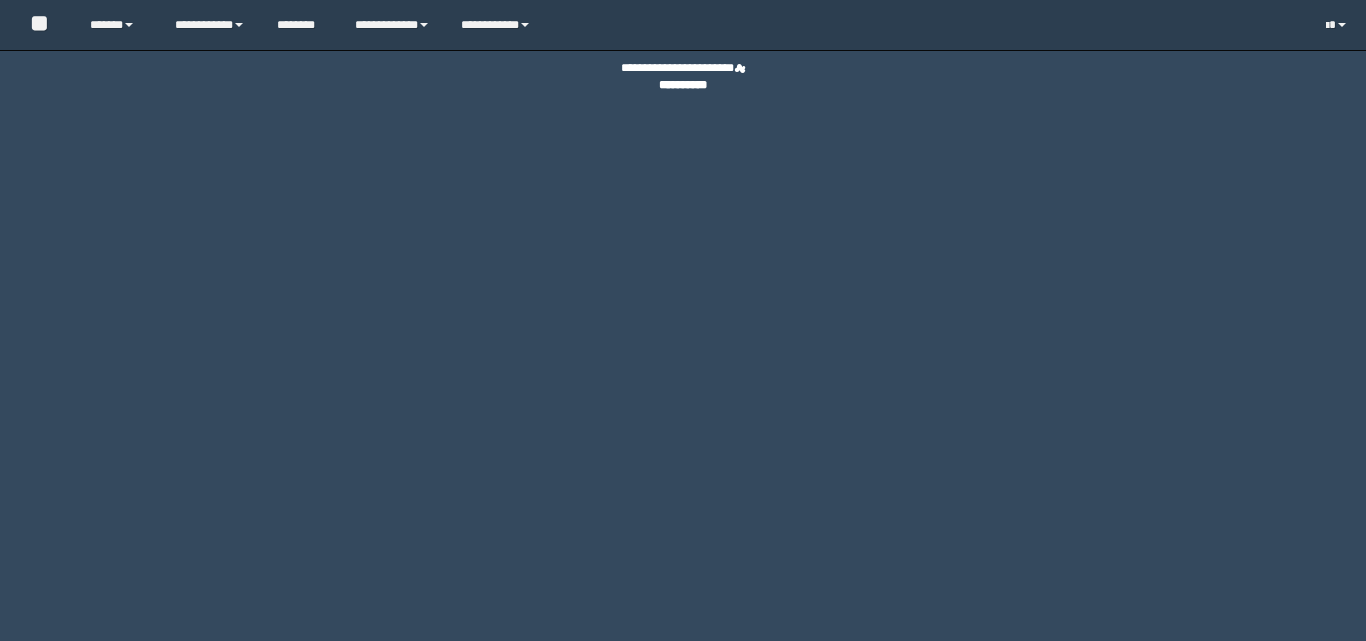 scroll, scrollTop: 0, scrollLeft: 0, axis: both 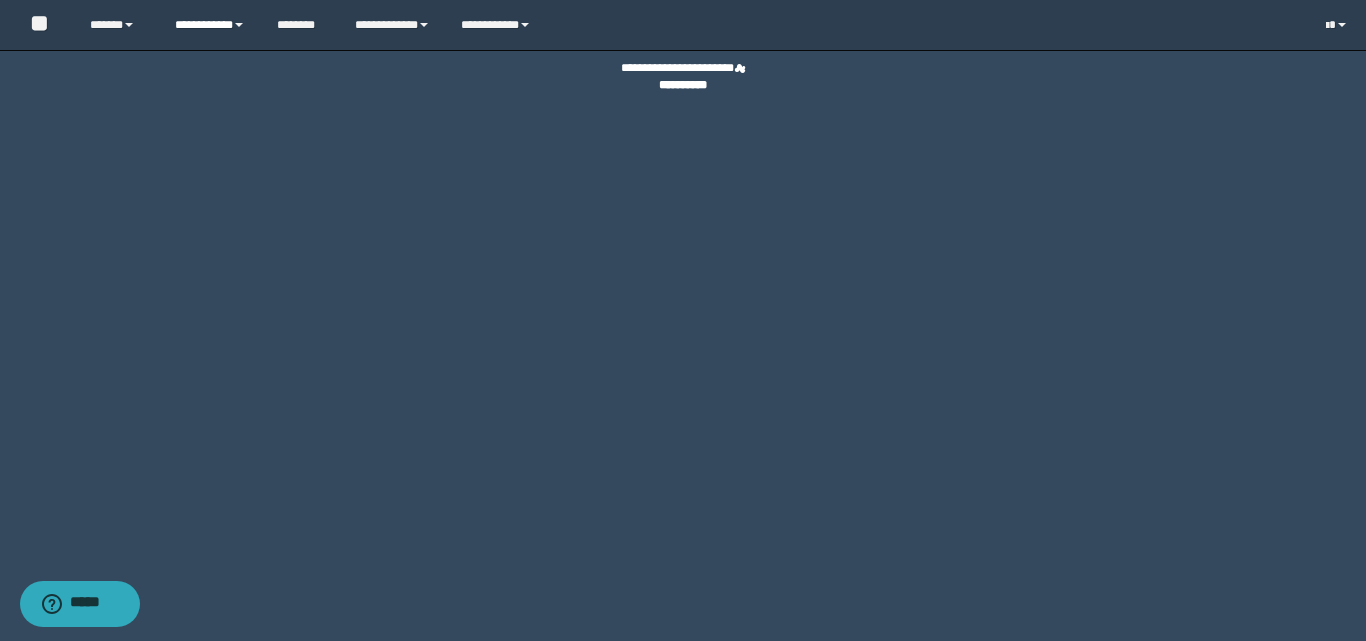 click on "**********" at bounding box center [210, 25] 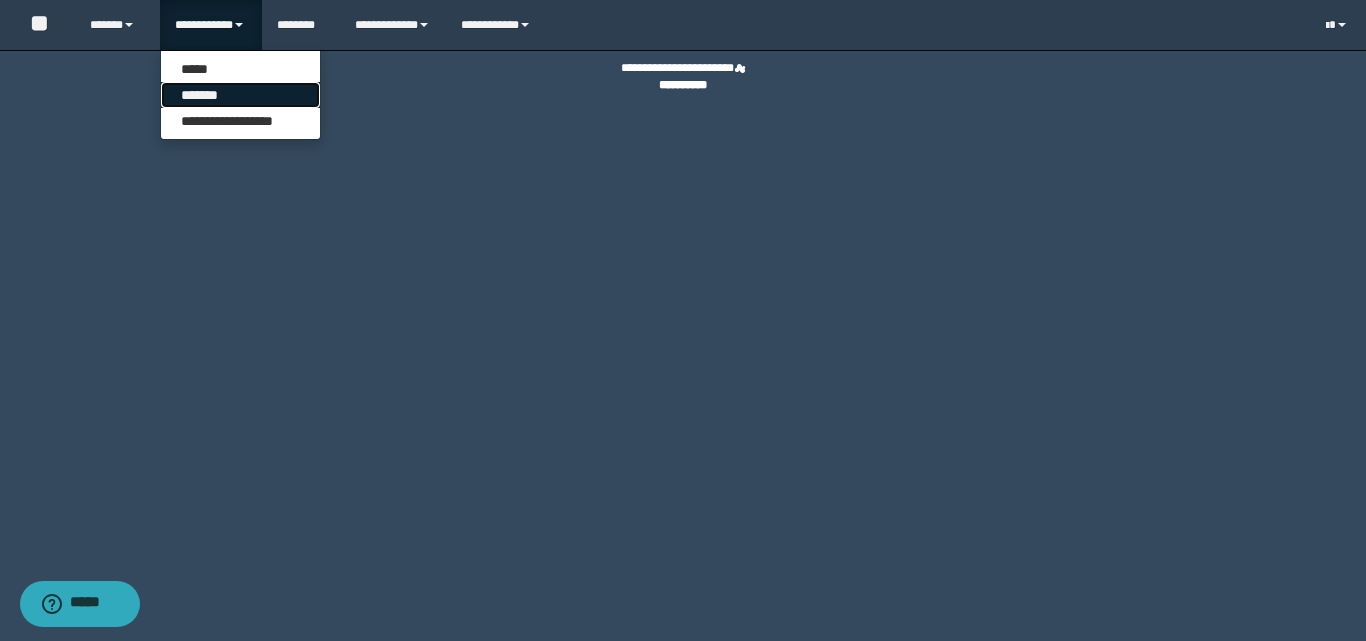 click on "*******" at bounding box center [240, 95] 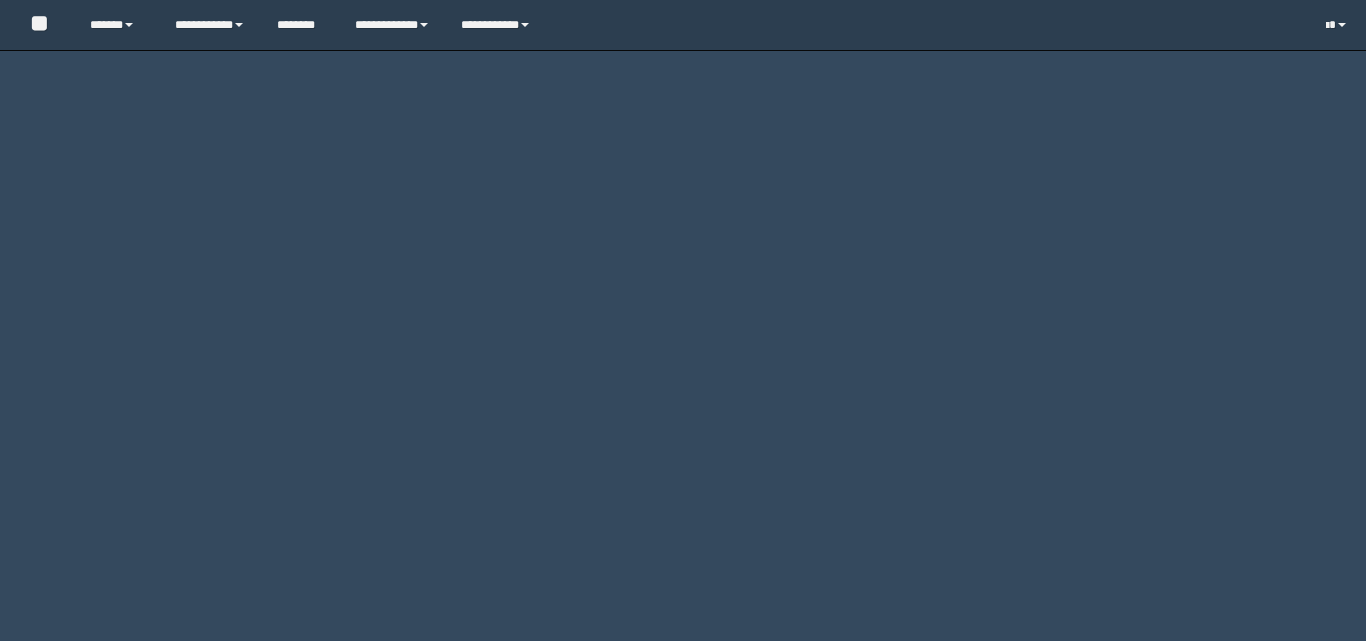 scroll, scrollTop: 0, scrollLeft: 0, axis: both 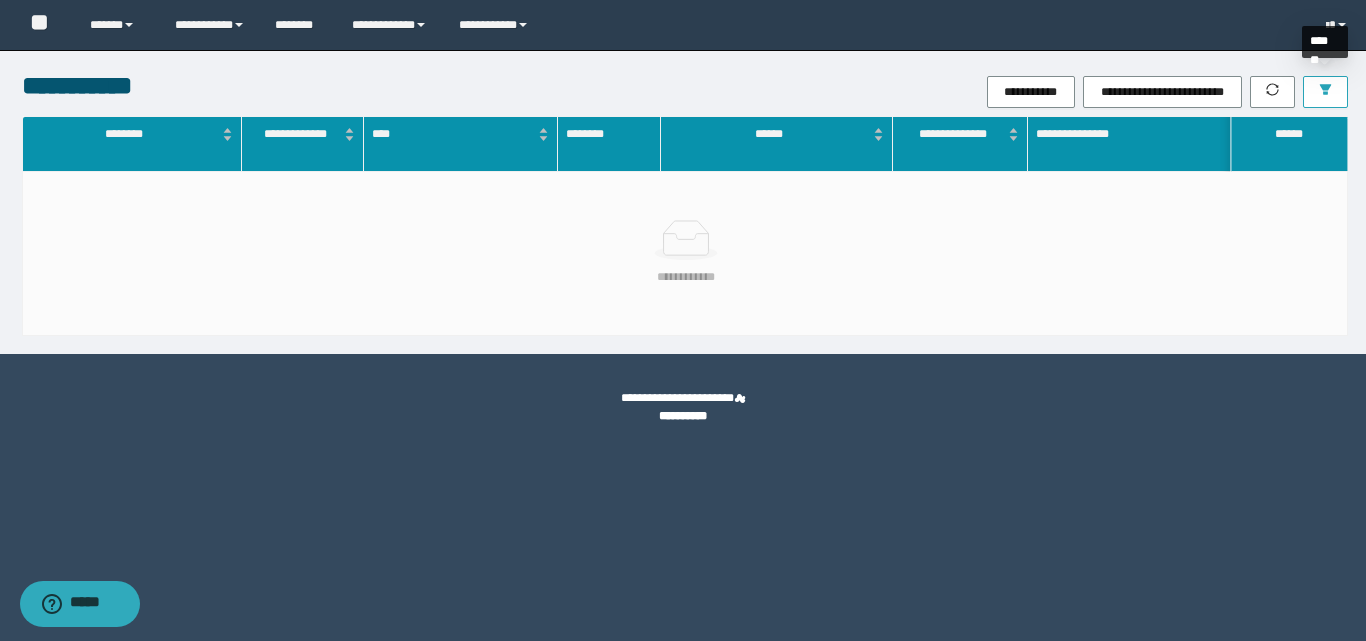 click 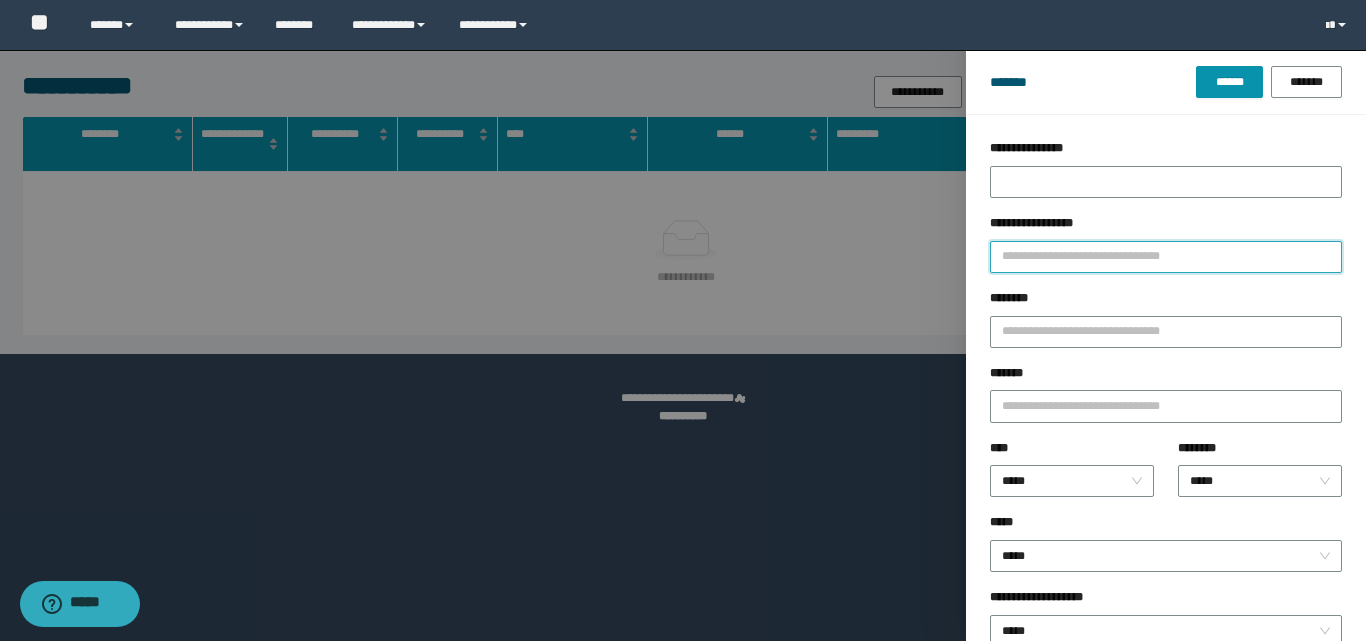 click on "**********" at bounding box center [1166, 257] 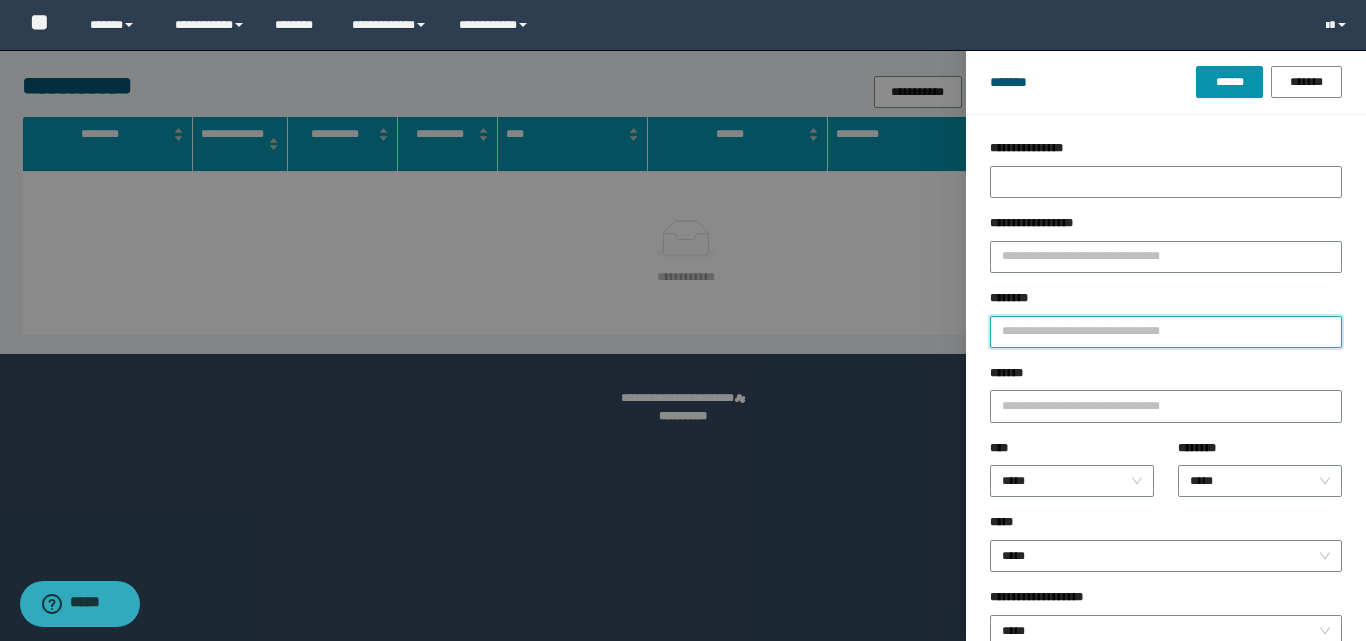 click on "********" at bounding box center [1166, 332] 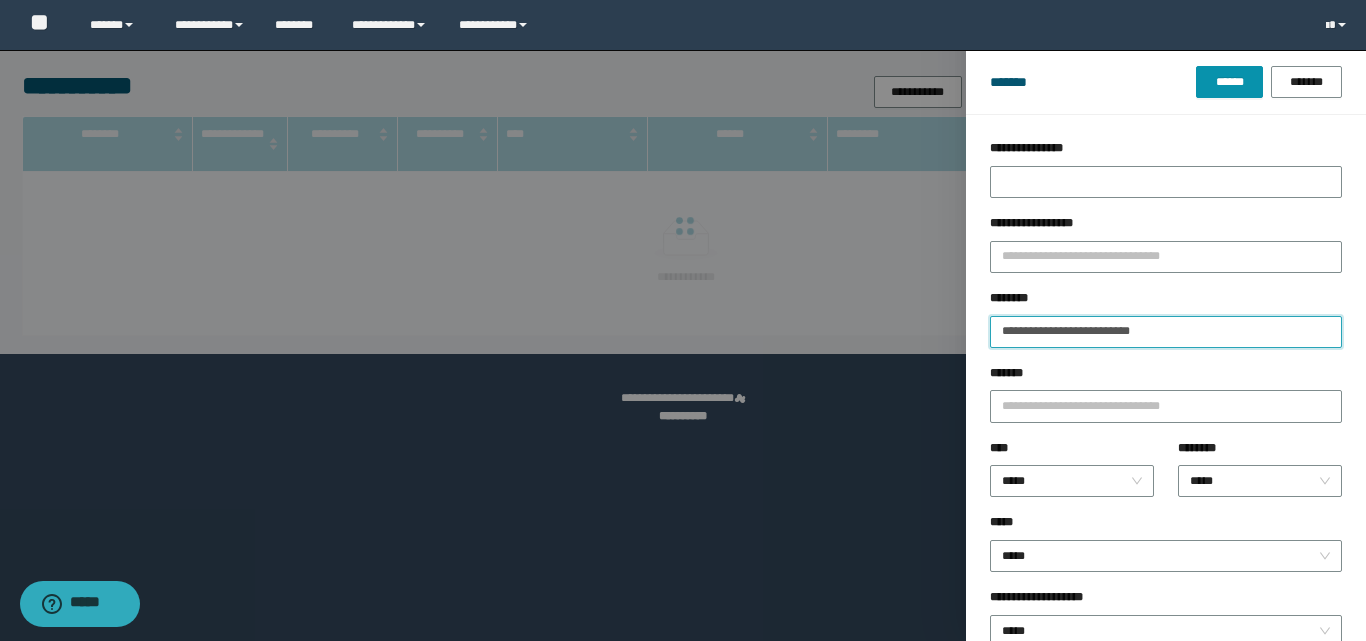 type on "**********" 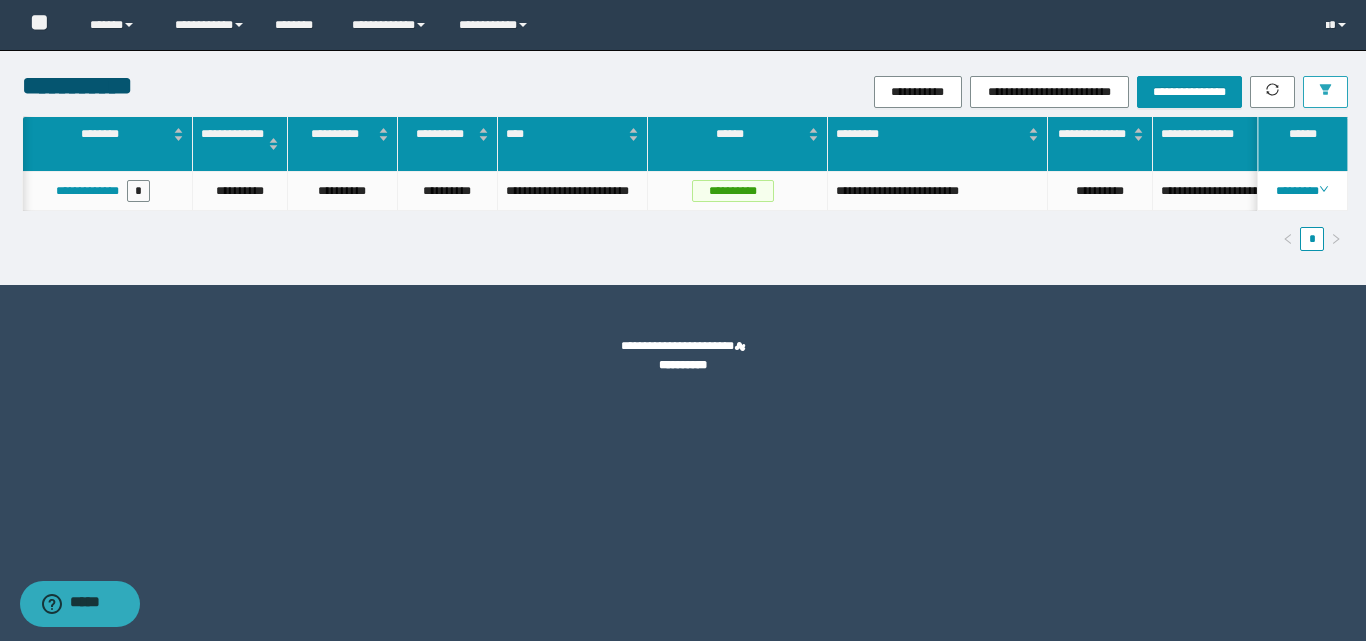 scroll, scrollTop: 0, scrollLeft: 765, axis: horizontal 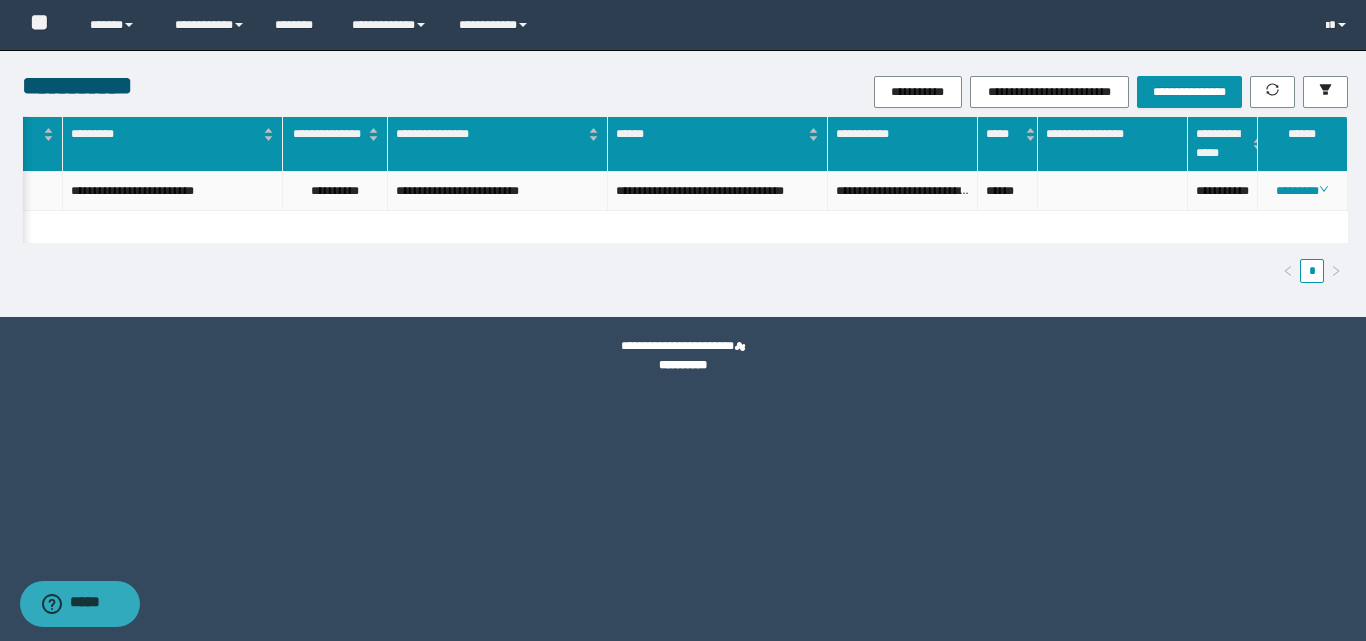 click on "**********" at bounding box center (1223, 191) 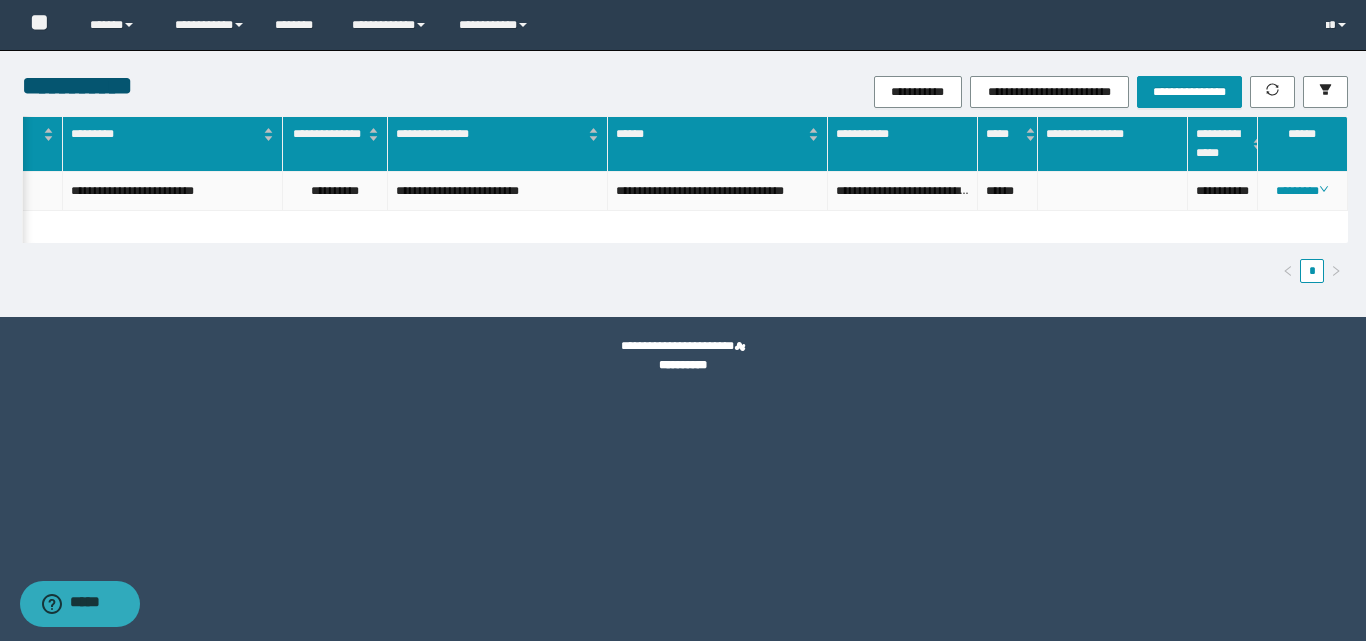 drag, startPoint x: 1242, startPoint y: 173, endPoint x: 1232, endPoint y: 177, distance: 10.770329 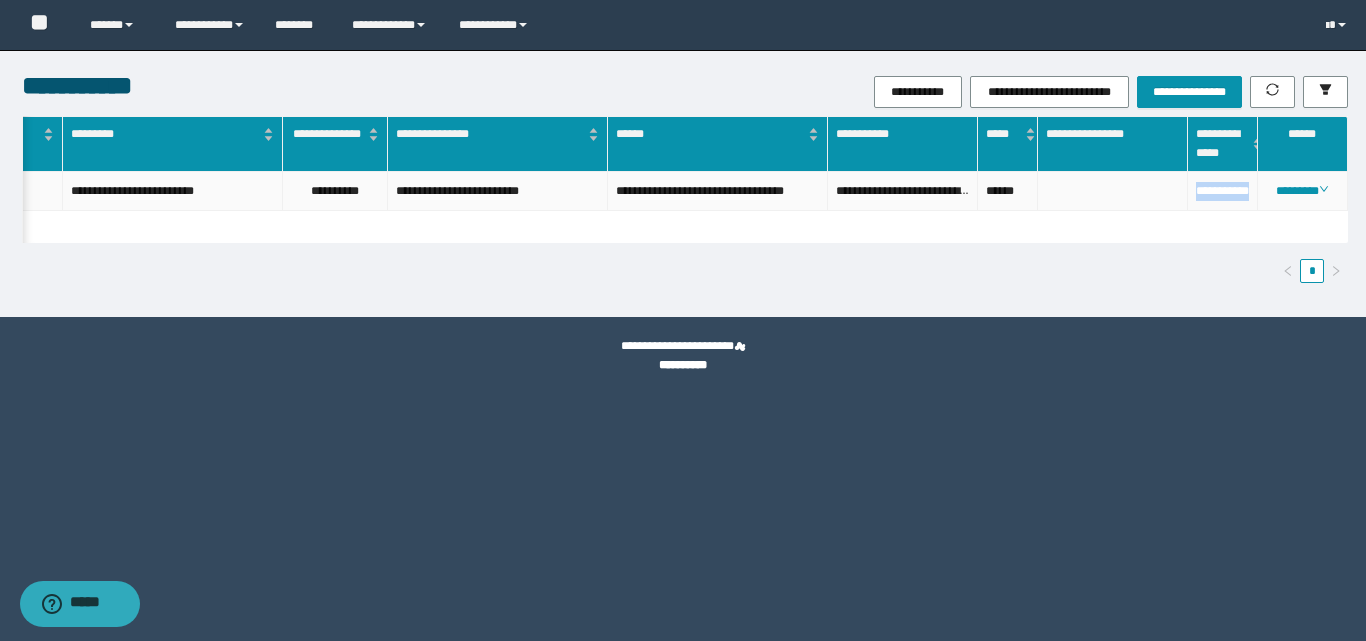 click on "**********" at bounding box center (1223, 191) 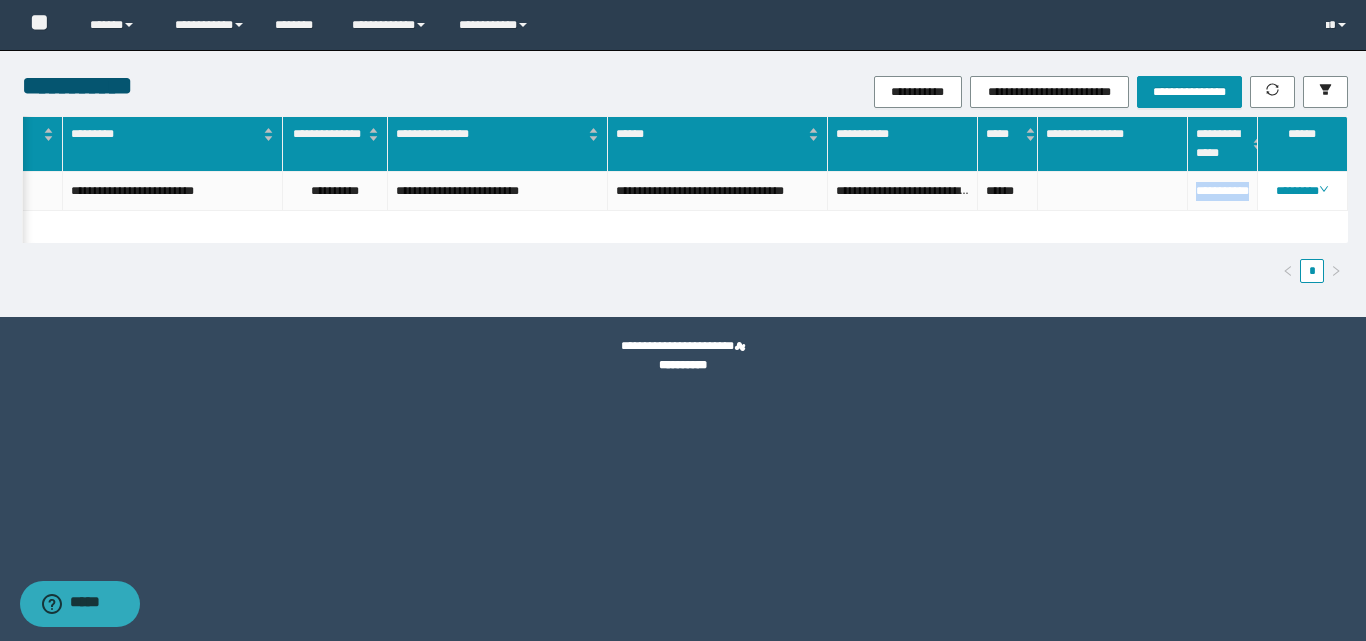 scroll, scrollTop: 0, scrollLeft: 63, axis: horizontal 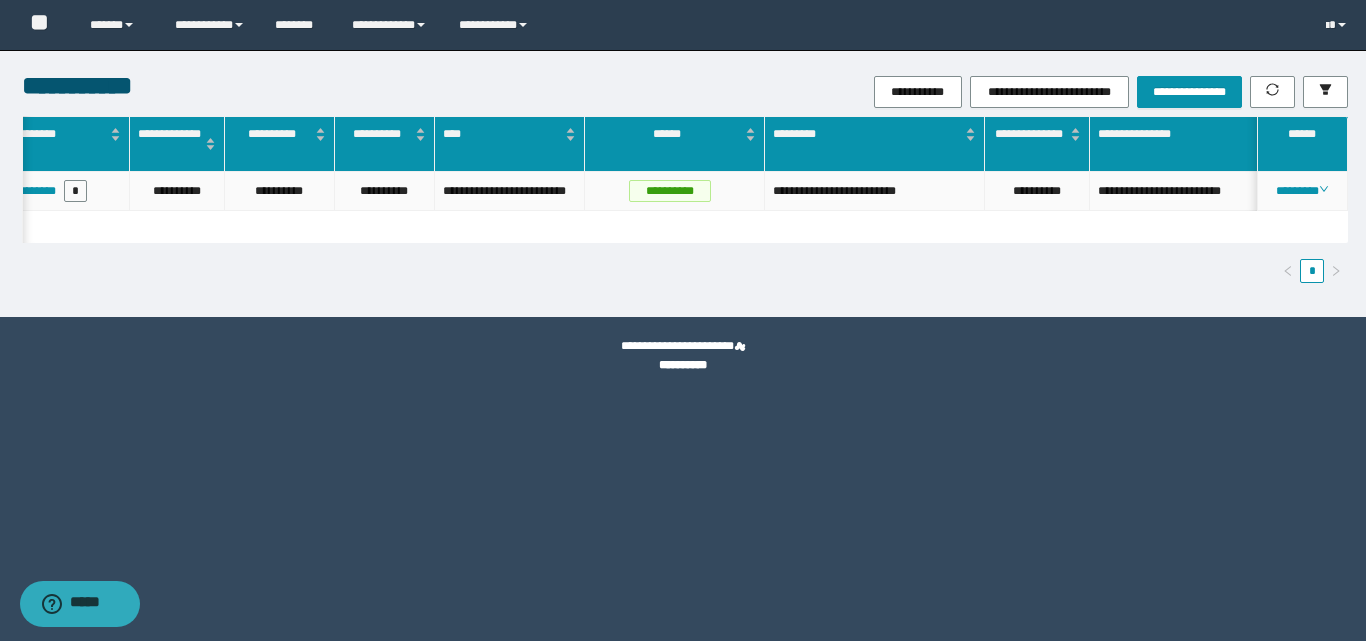 click on "**********" at bounding box center (385, 191) 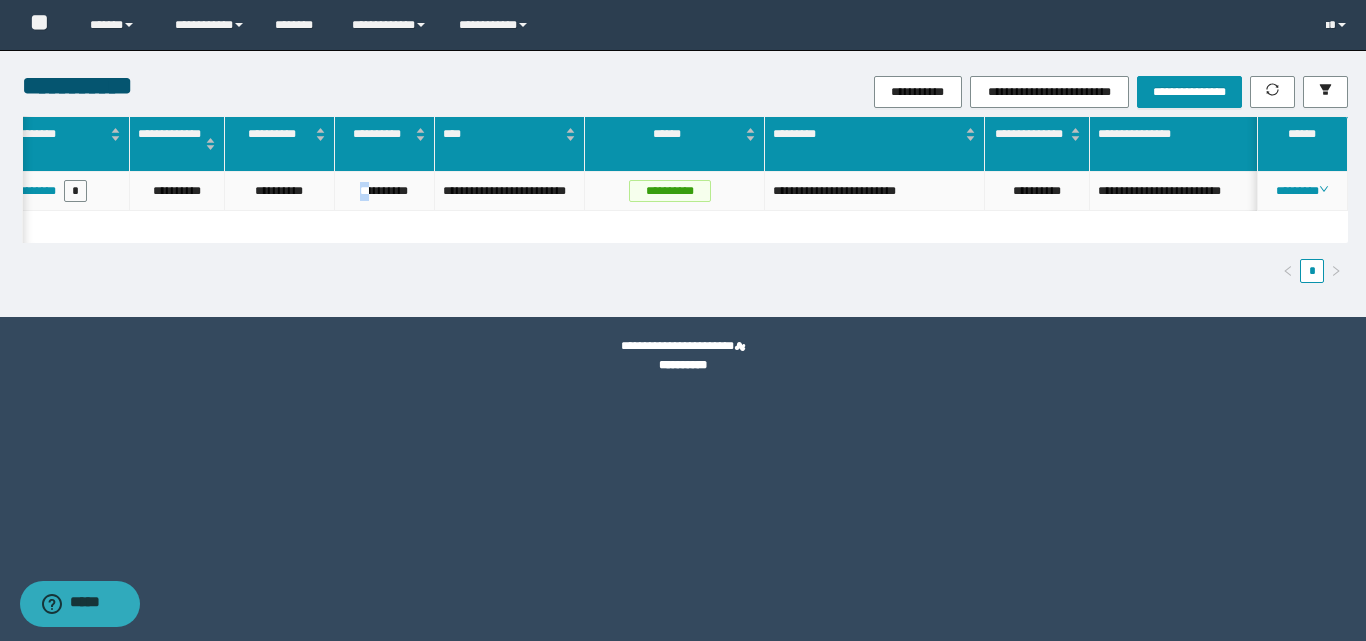 click on "**********" at bounding box center [385, 191] 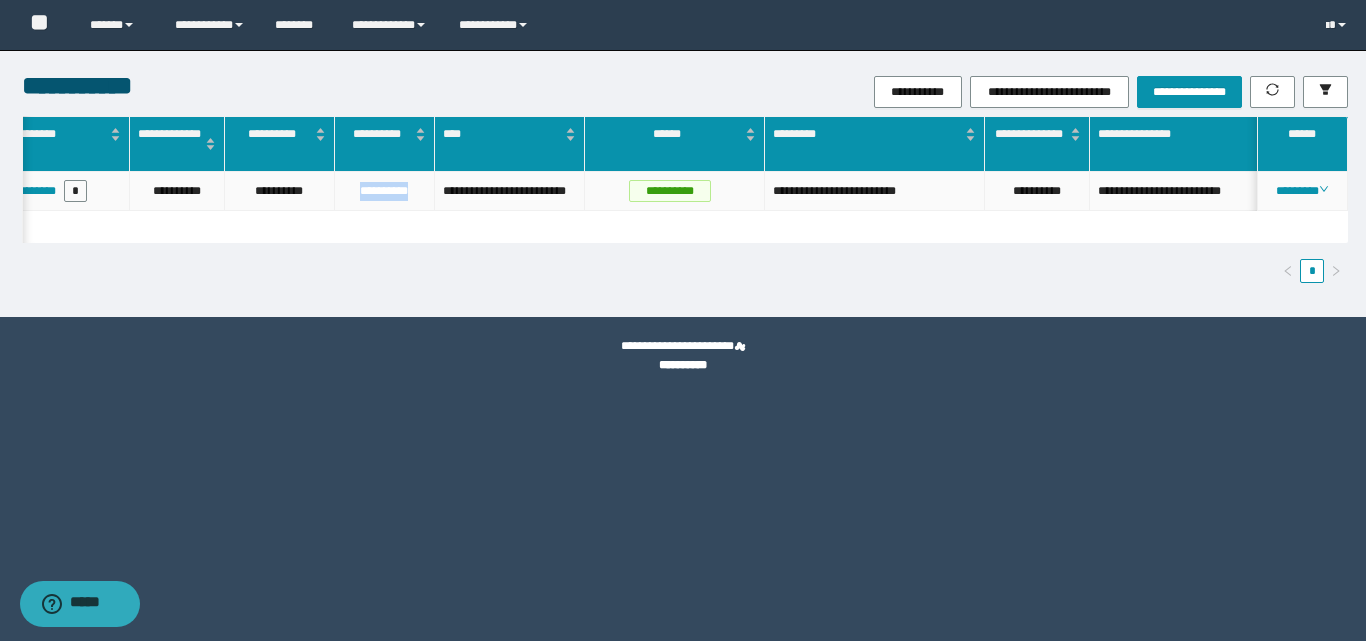 click on "**********" at bounding box center [385, 191] 